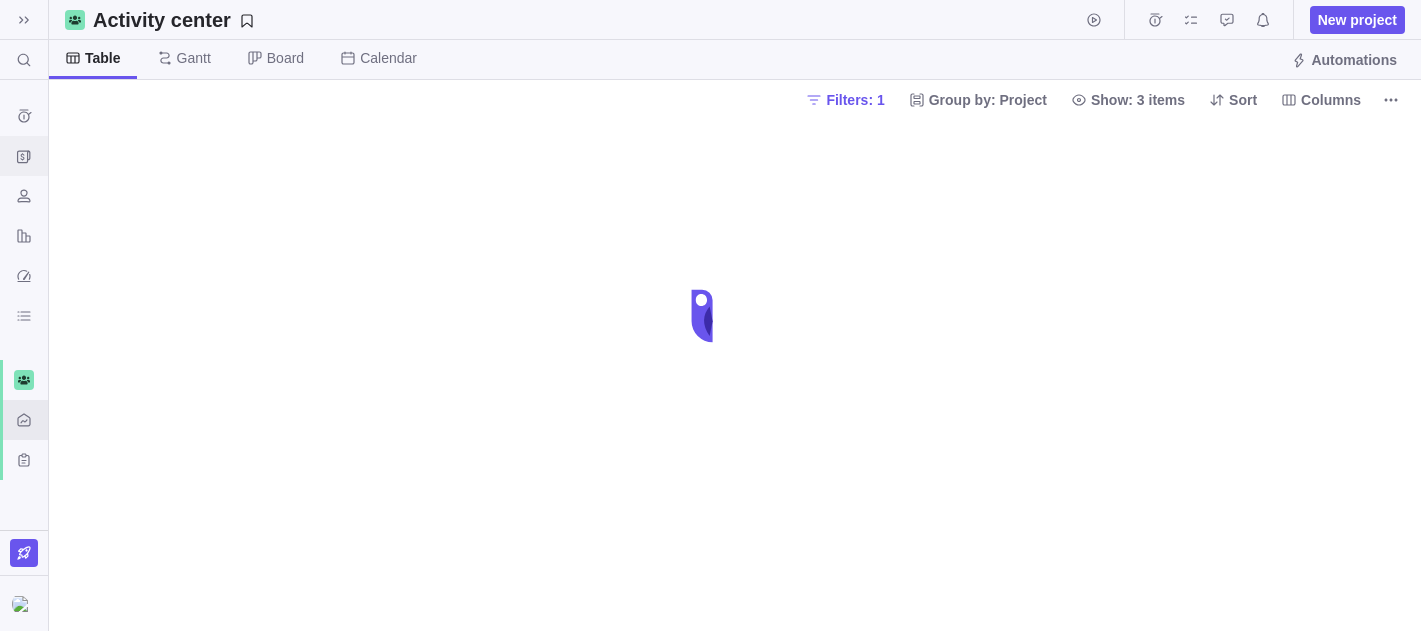 scroll, scrollTop: 0, scrollLeft: 0, axis: both 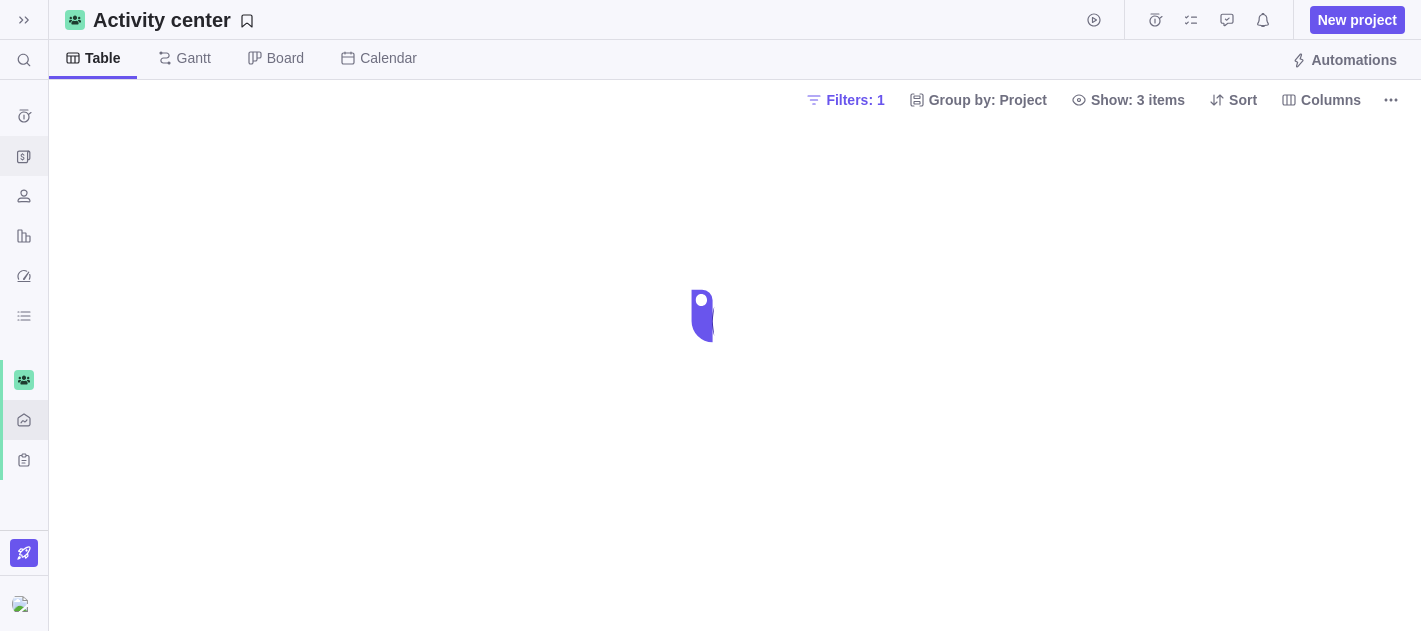 click 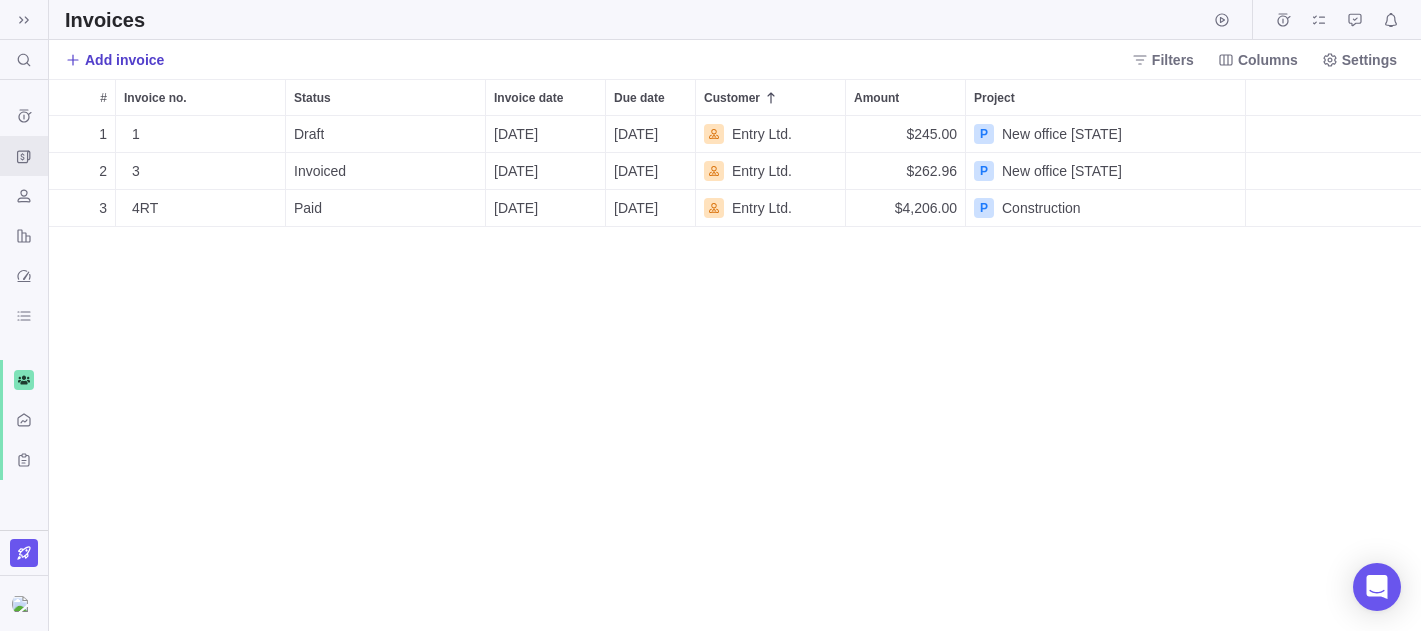 scroll, scrollTop: 1, scrollLeft: 1, axis: both 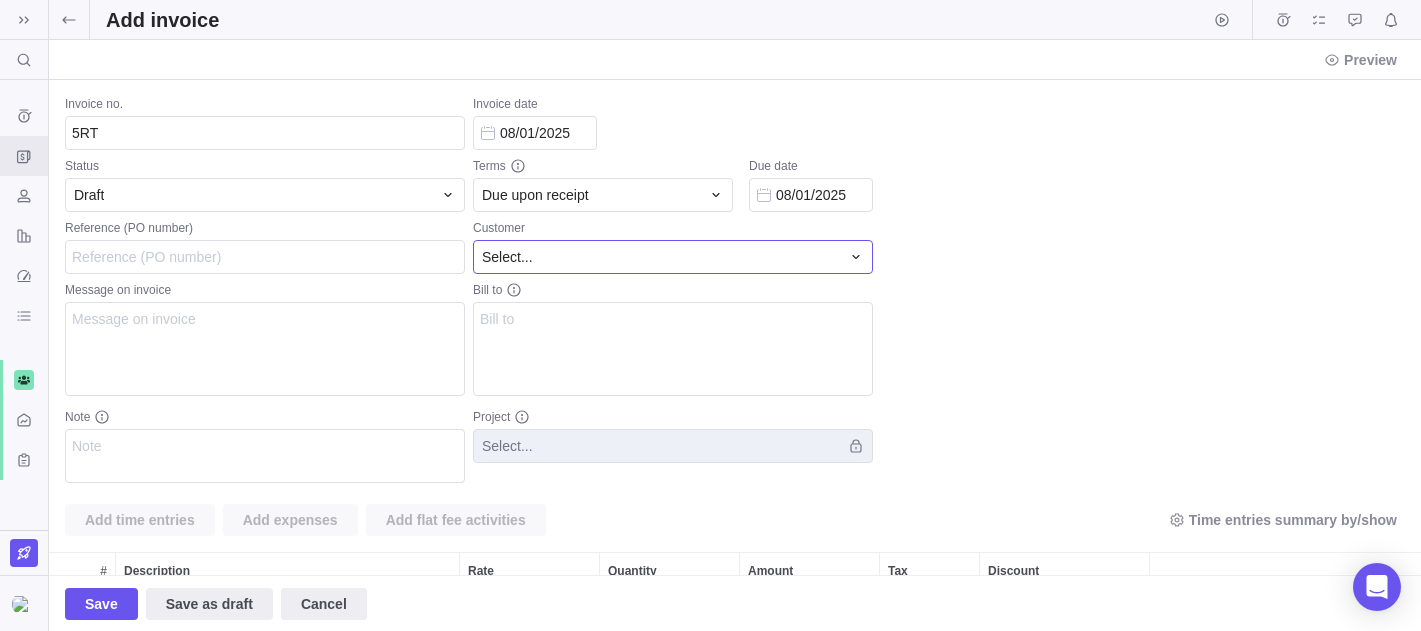 click on "Select..." at bounding box center (661, 257) 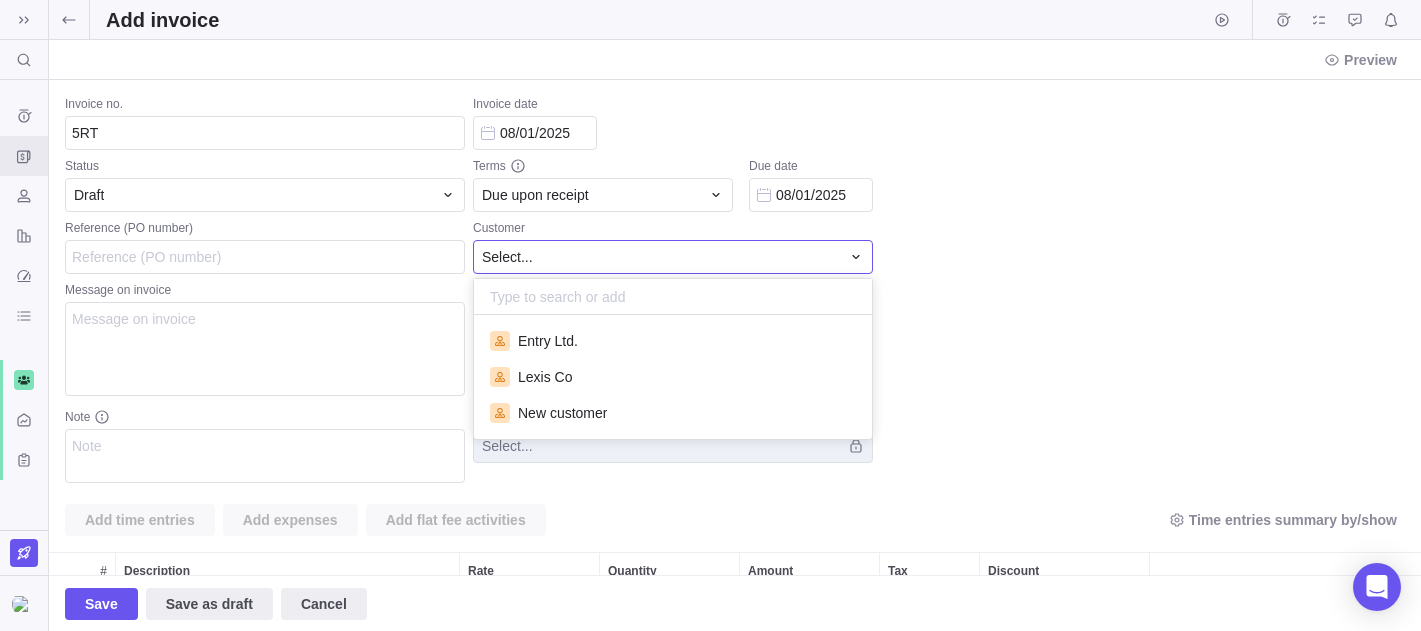 click on "Invoice no. 5RT Status Draft Reference (PO number) Message on invoice Note Invoice date [DATE] Terms Due upon receipt Due date [DATE] Customer Select... Entry Ltd. Lexis Co New customer Bill to Project Select... Add time entries Add expenses Add flat fee activities Time entries summary by/show # Description Rate Quantity Amount Tax Discount   Add line item Subtotal : Discount : Tax : Total : $0.00 $0.00 $0.00 $0.00" at bounding box center (735, 327) 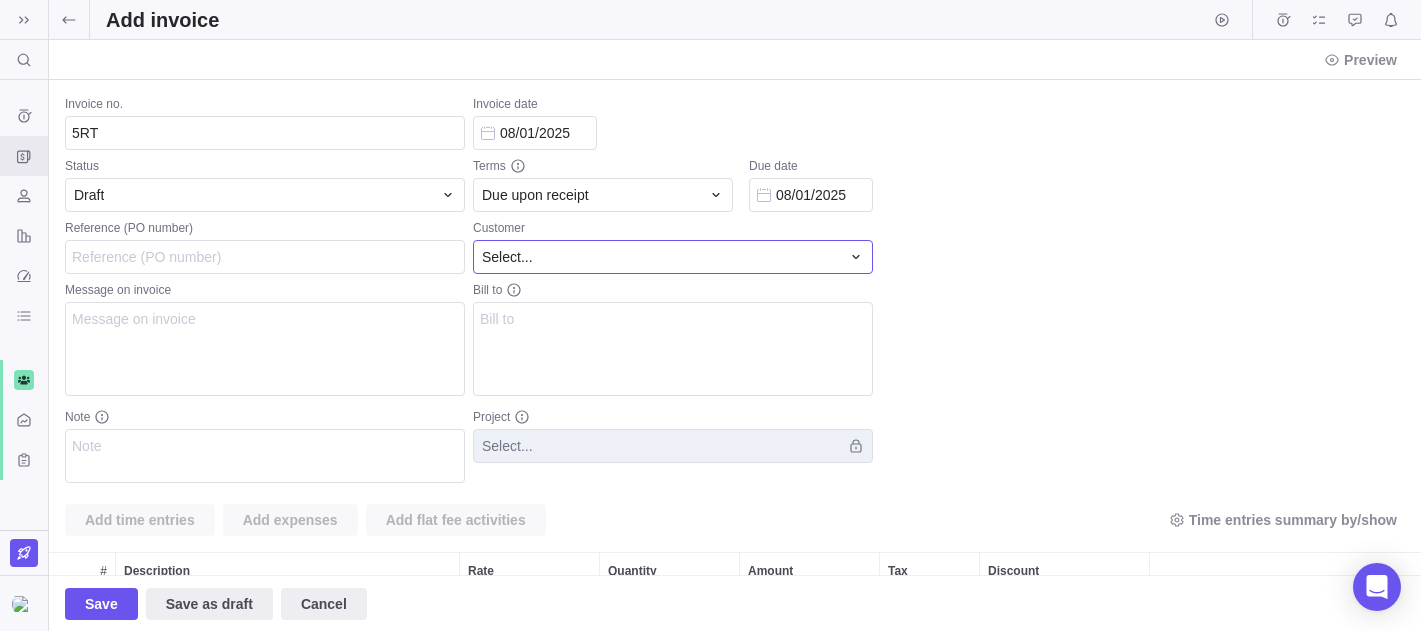 scroll, scrollTop: 191, scrollLeft: 0, axis: vertical 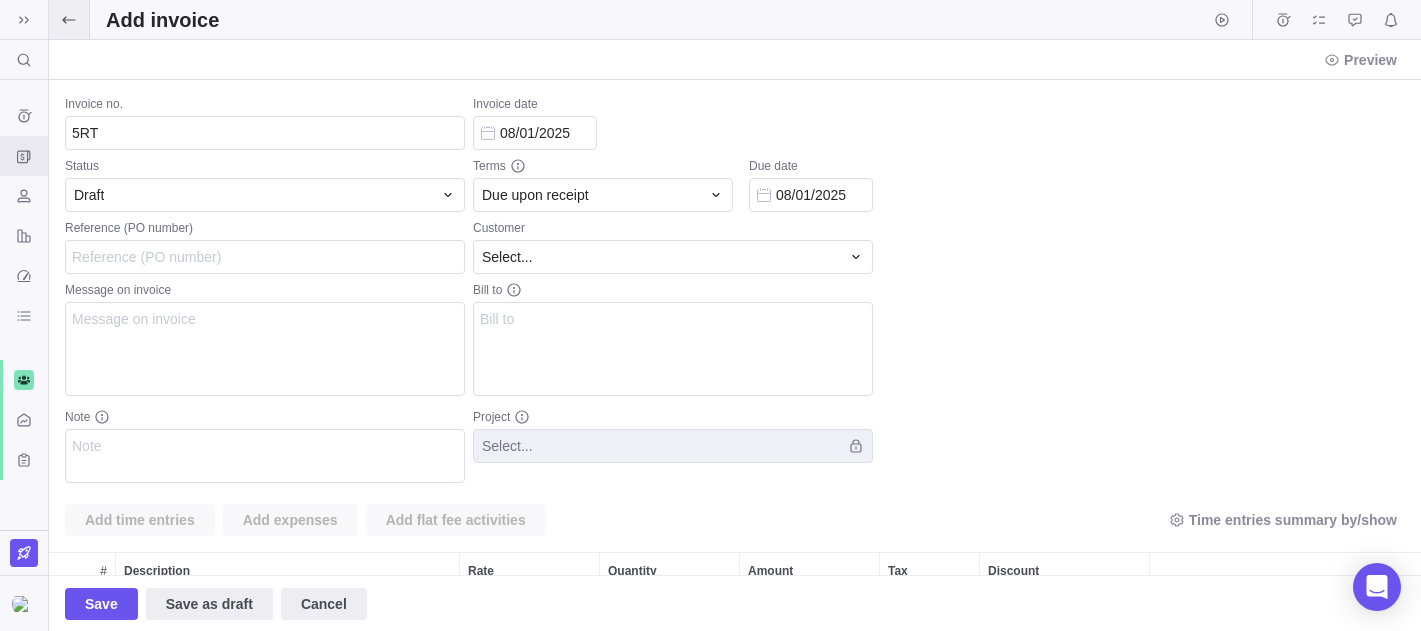 click 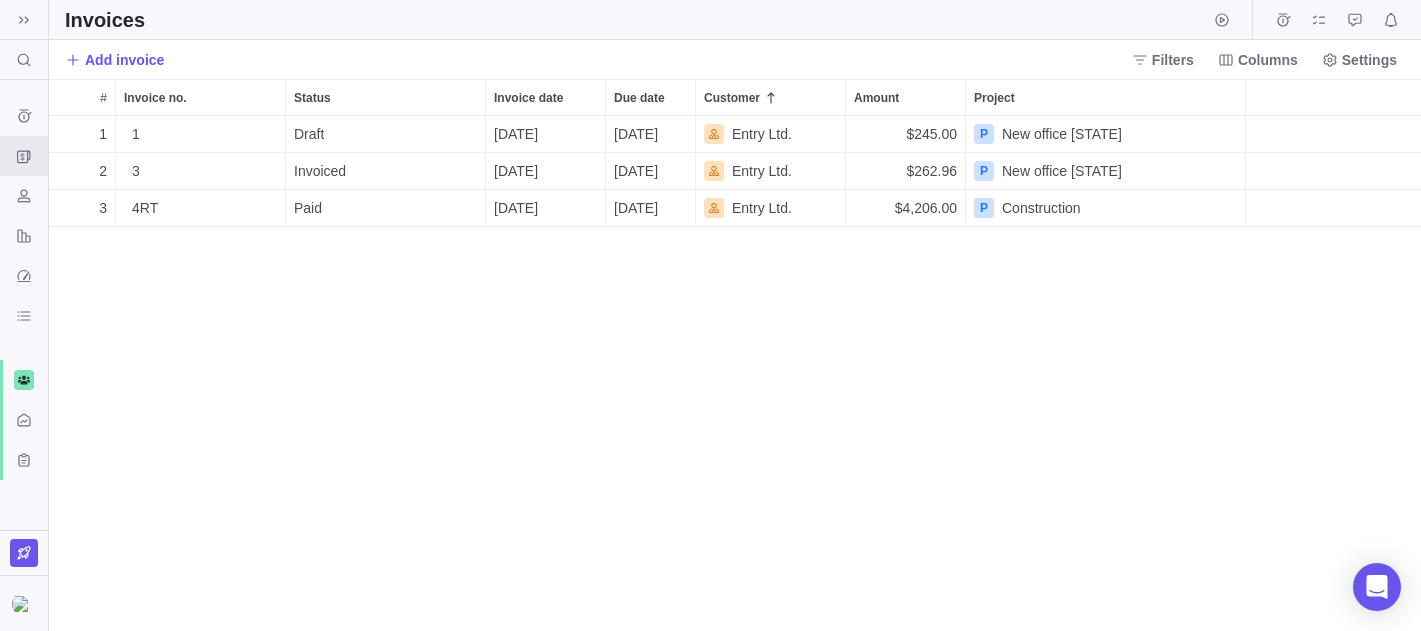 scroll, scrollTop: 1, scrollLeft: 1, axis: both 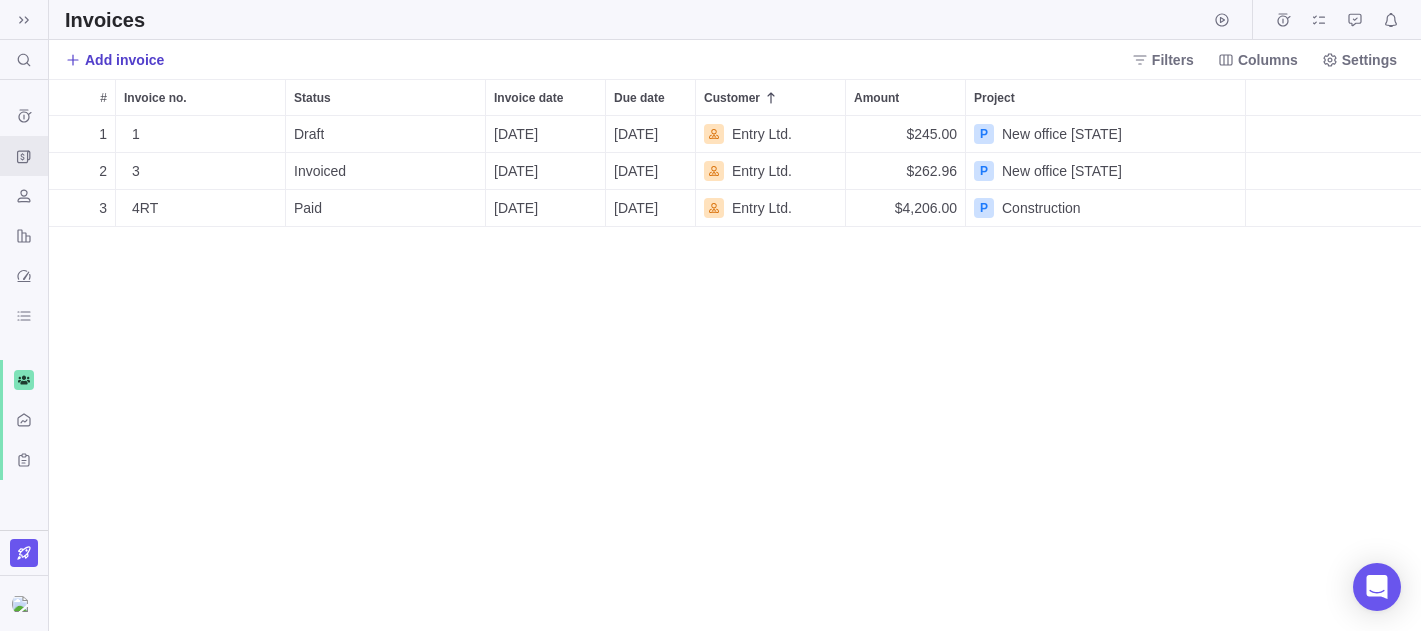 click on "Add invoice" at bounding box center [124, 60] 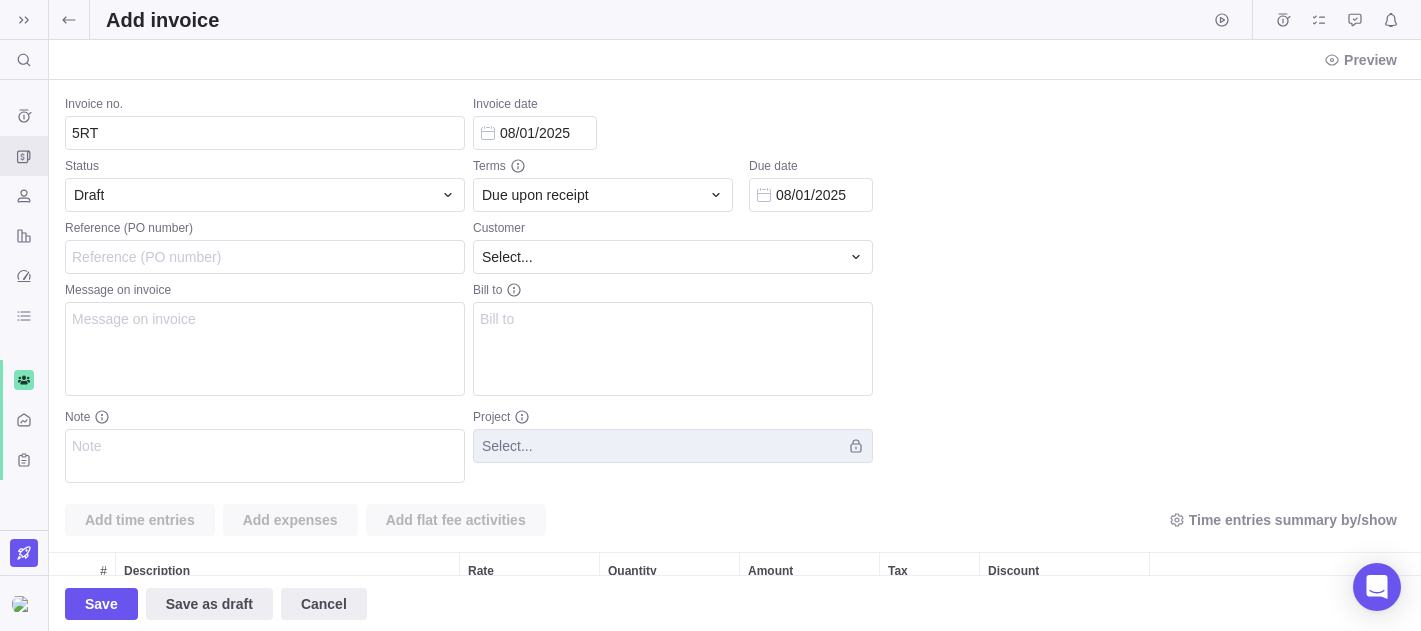 scroll, scrollTop: 1, scrollLeft: 1, axis: both 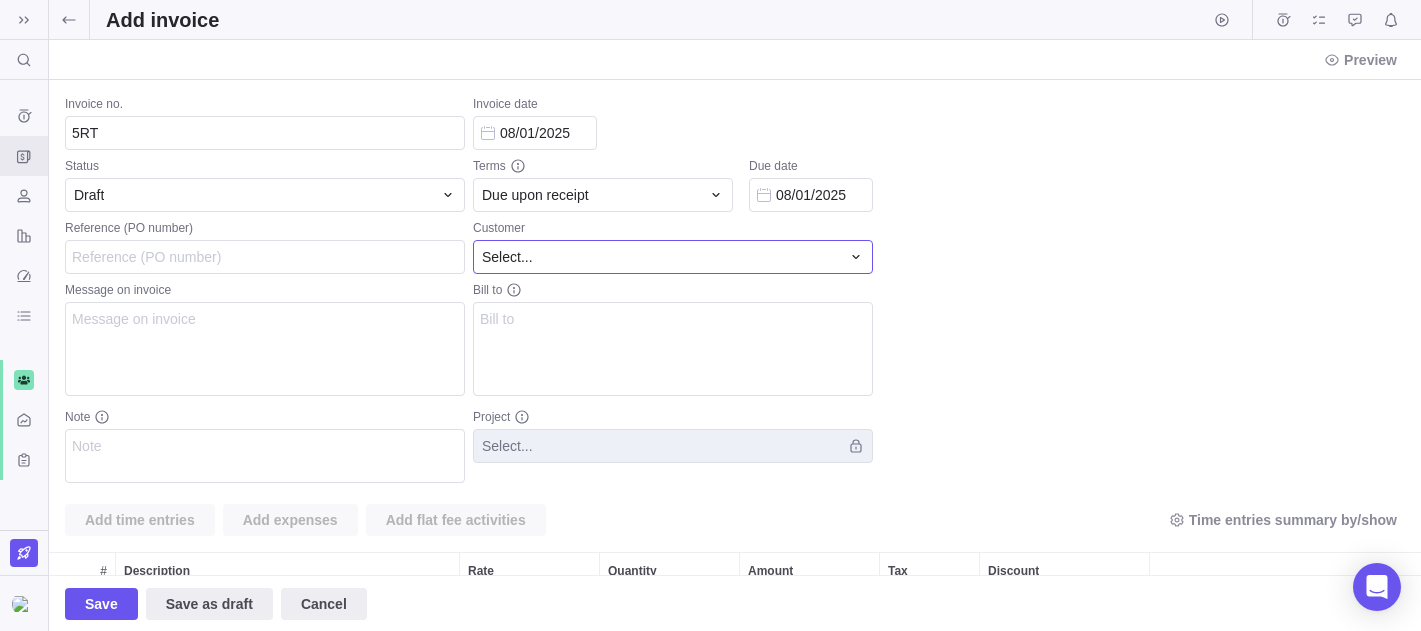 click on "Select..." at bounding box center [507, 257] 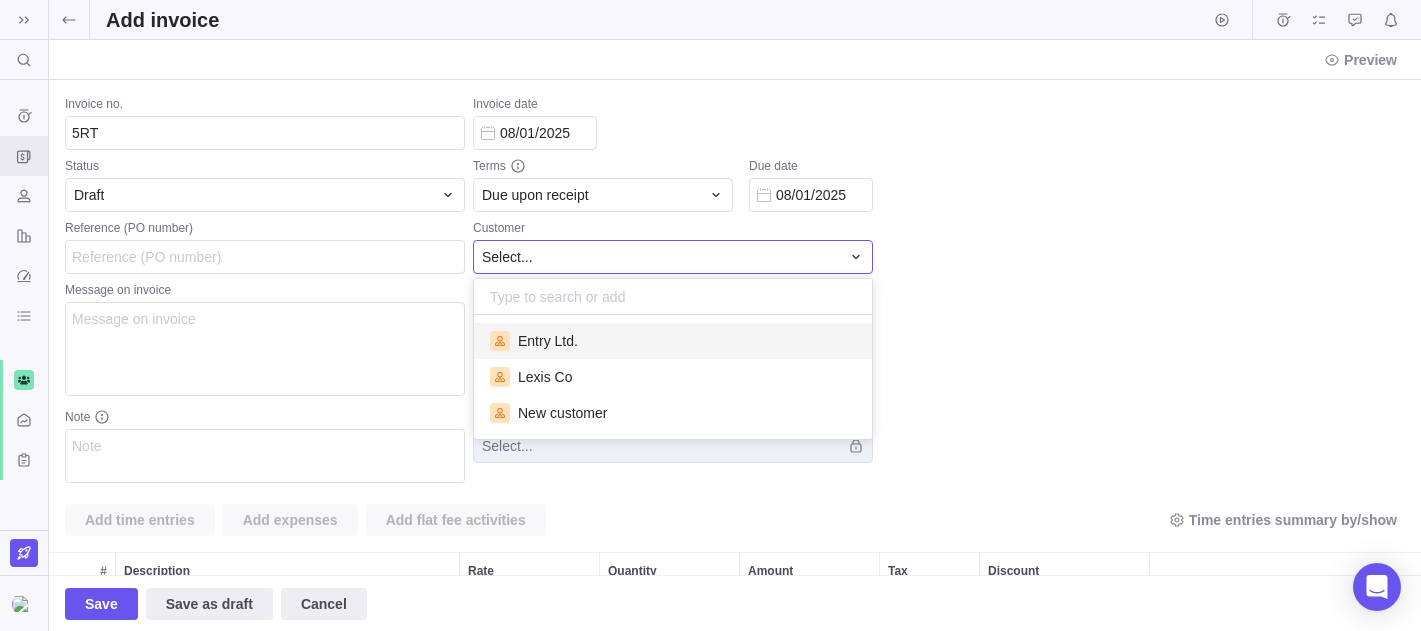 click on "Entry Ltd." at bounding box center [548, 341] 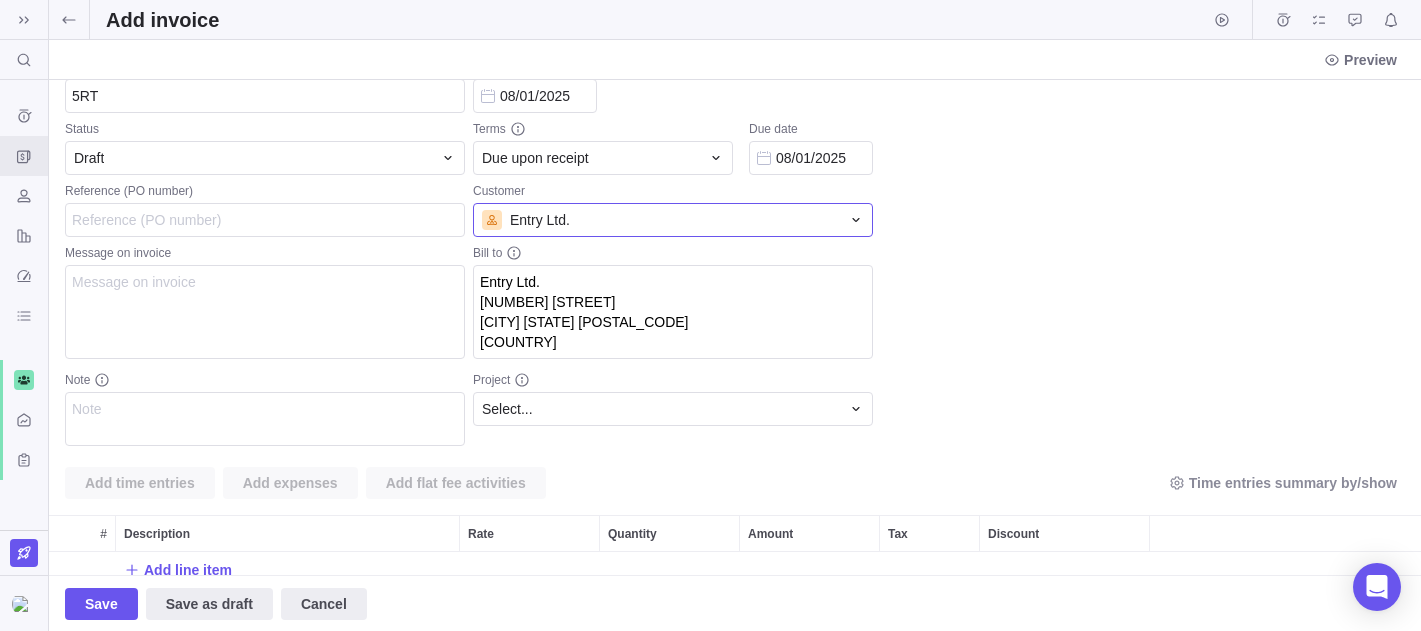 scroll, scrollTop: 38, scrollLeft: 0, axis: vertical 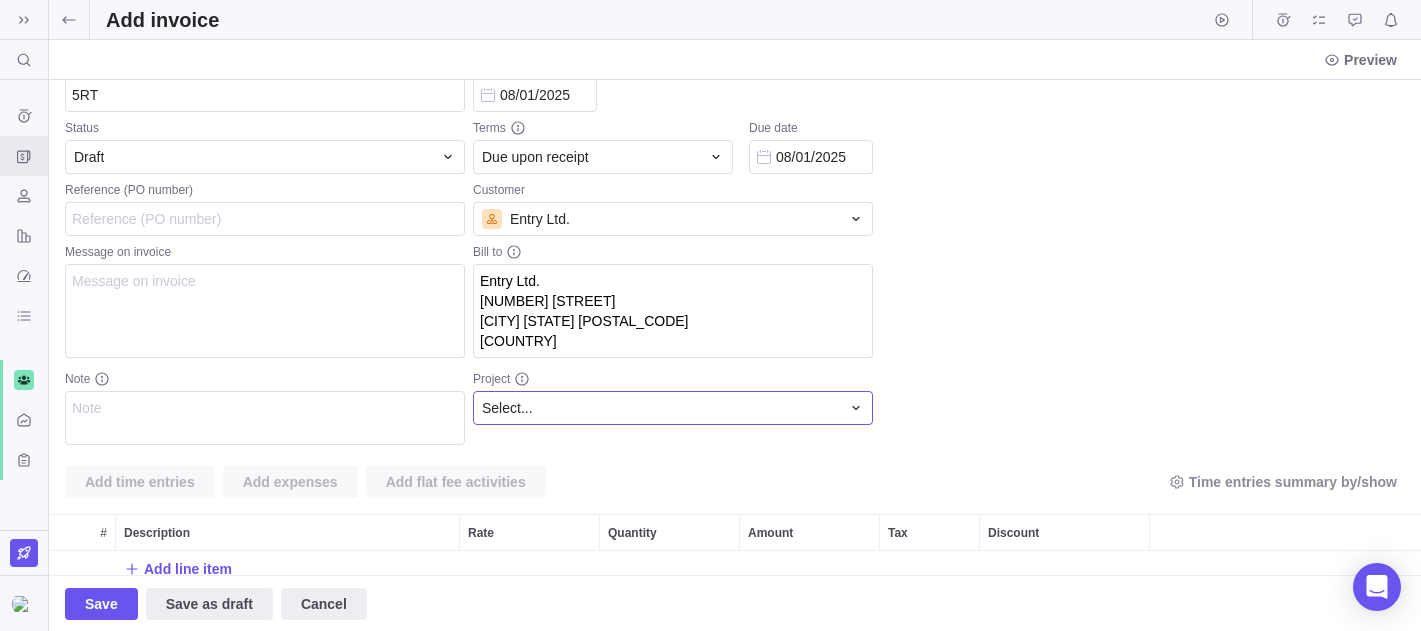 click on "Select..." at bounding box center (507, 408) 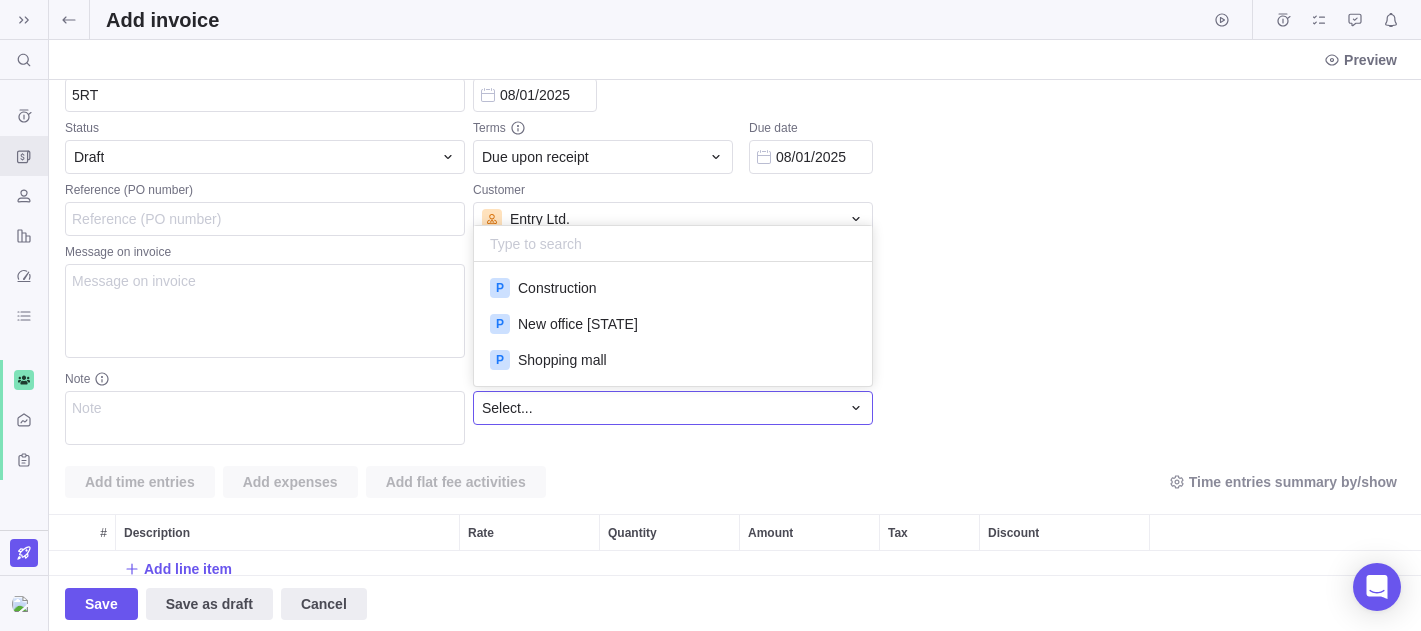 click on "P New office [STATE]" at bounding box center [673, 324] 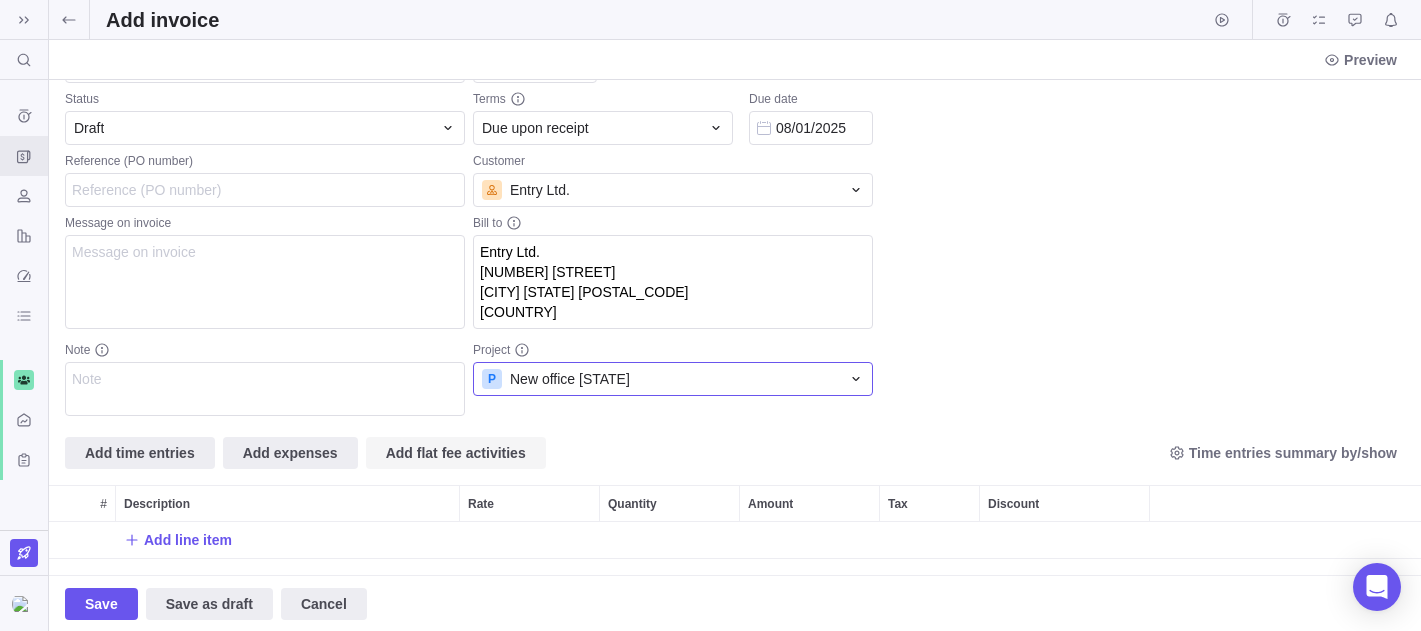 scroll, scrollTop: 88, scrollLeft: 0, axis: vertical 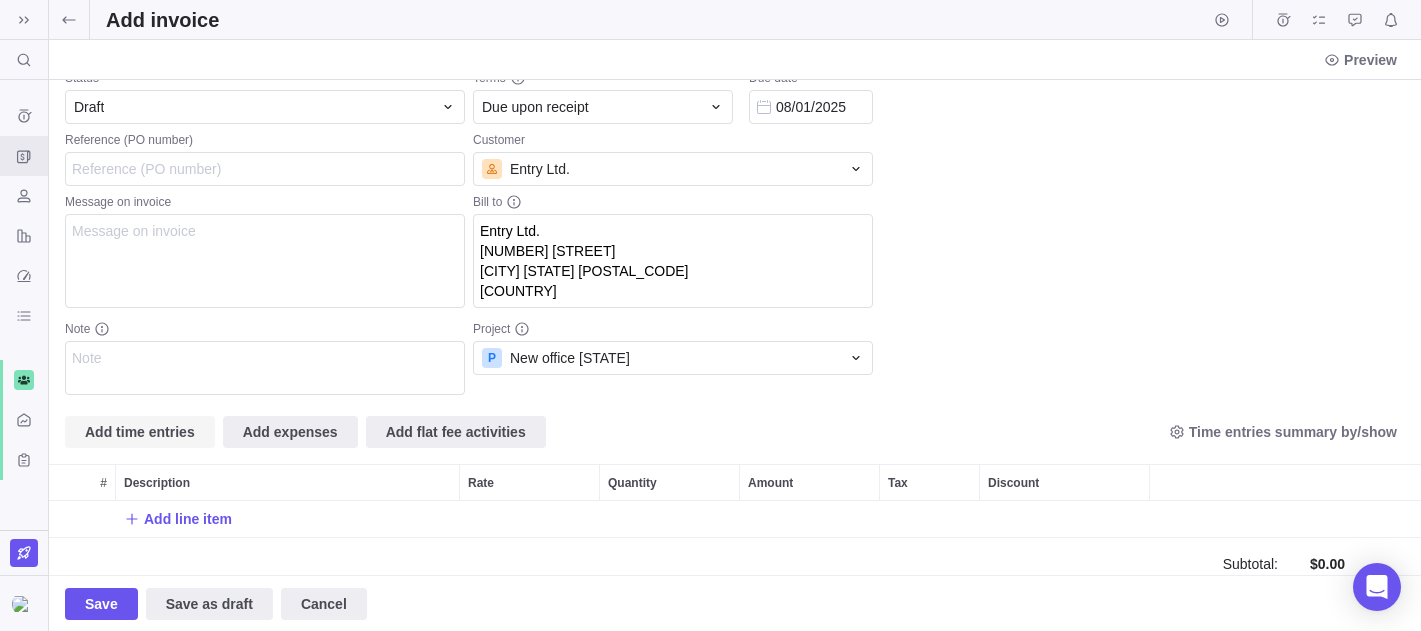 click on "Add time entries" at bounding box center (140, 432) 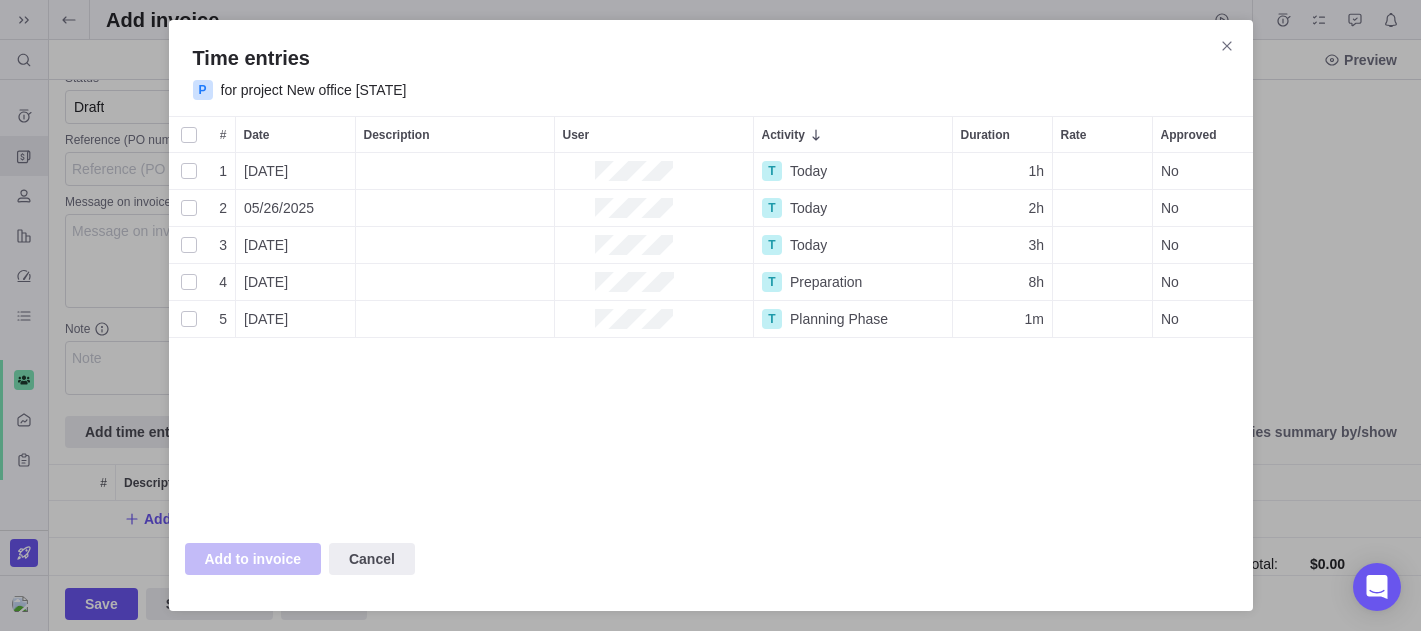 scroll, scrollTop: 1, scrollLeft: 1, axis: both 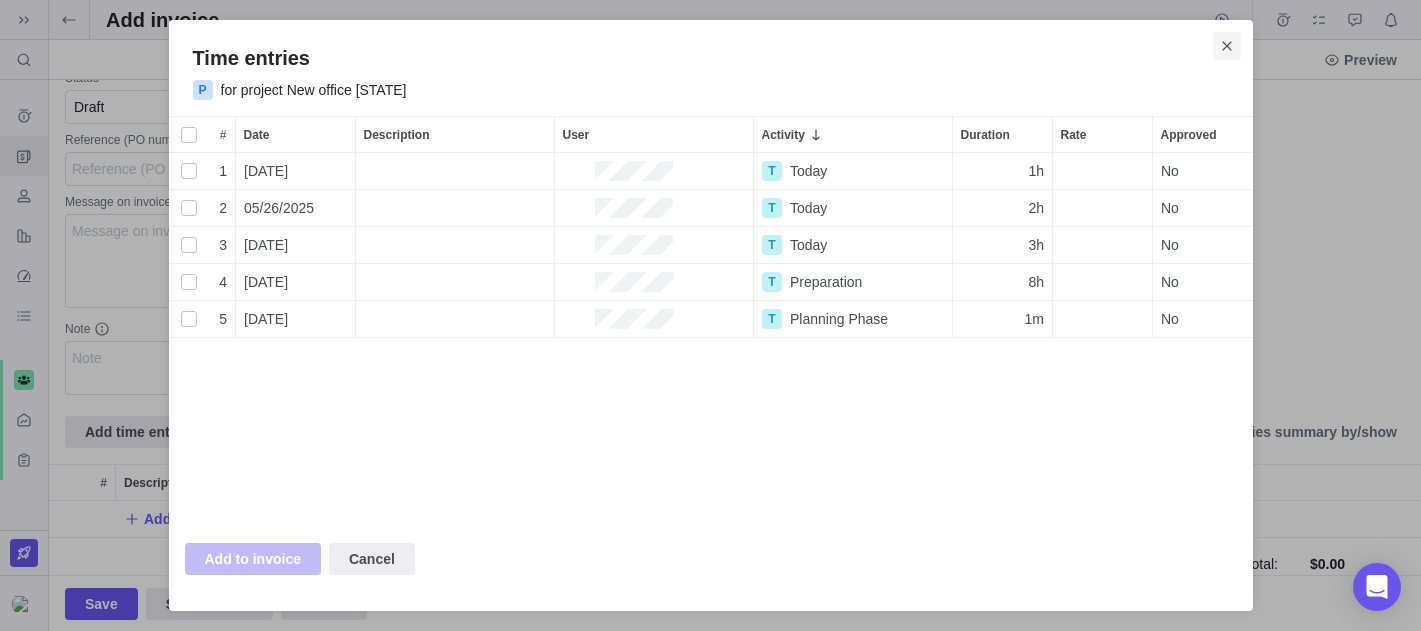 click at bounding box center [1227, 46] 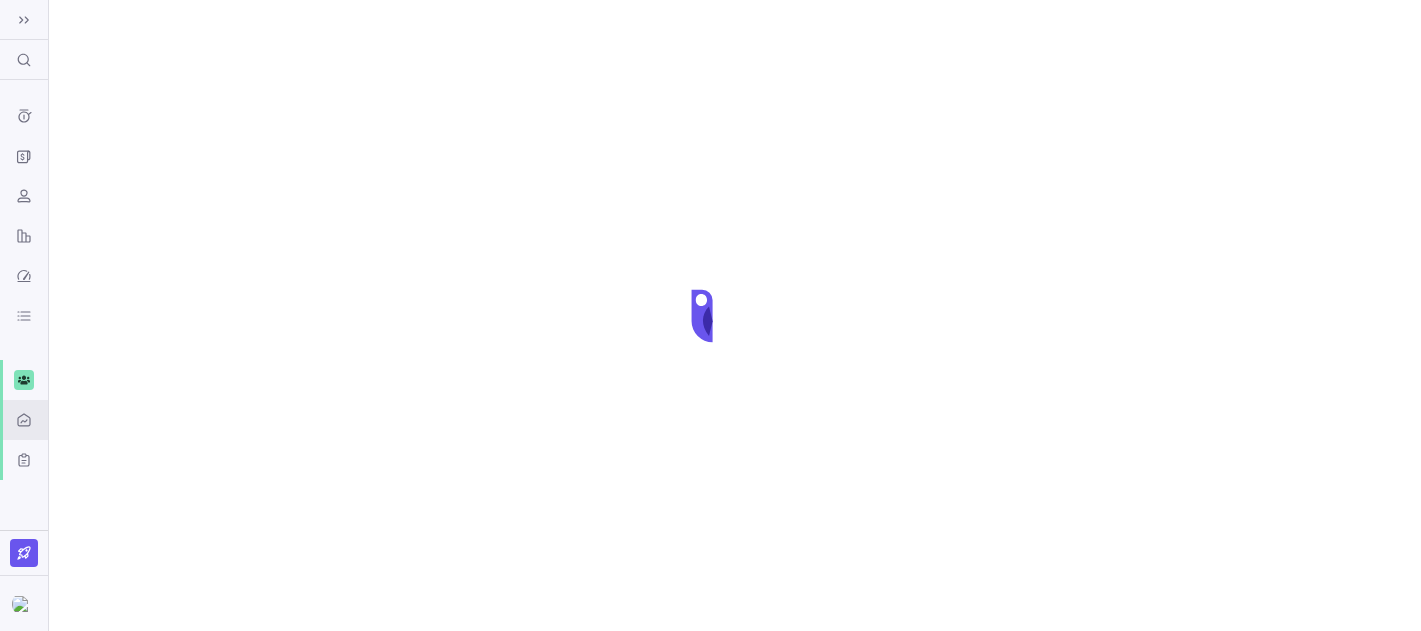 scroll, scrollTop: 0, scrollLeft: 0, axis: both 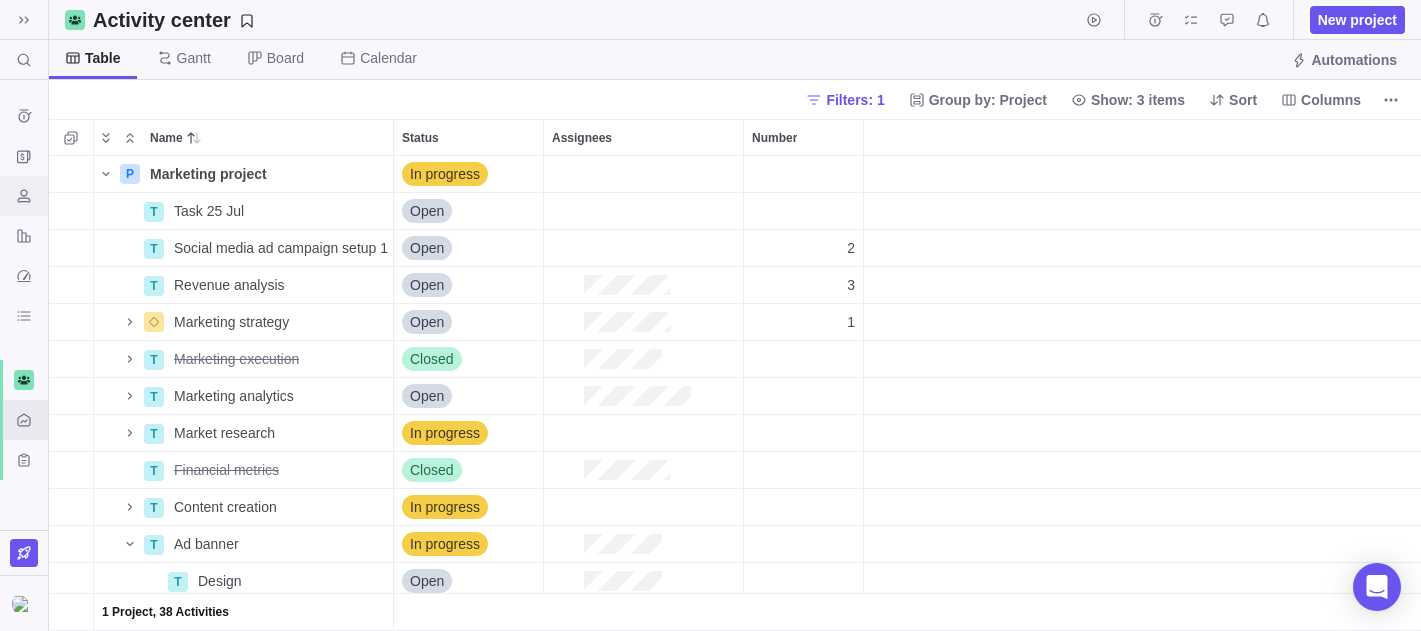 click 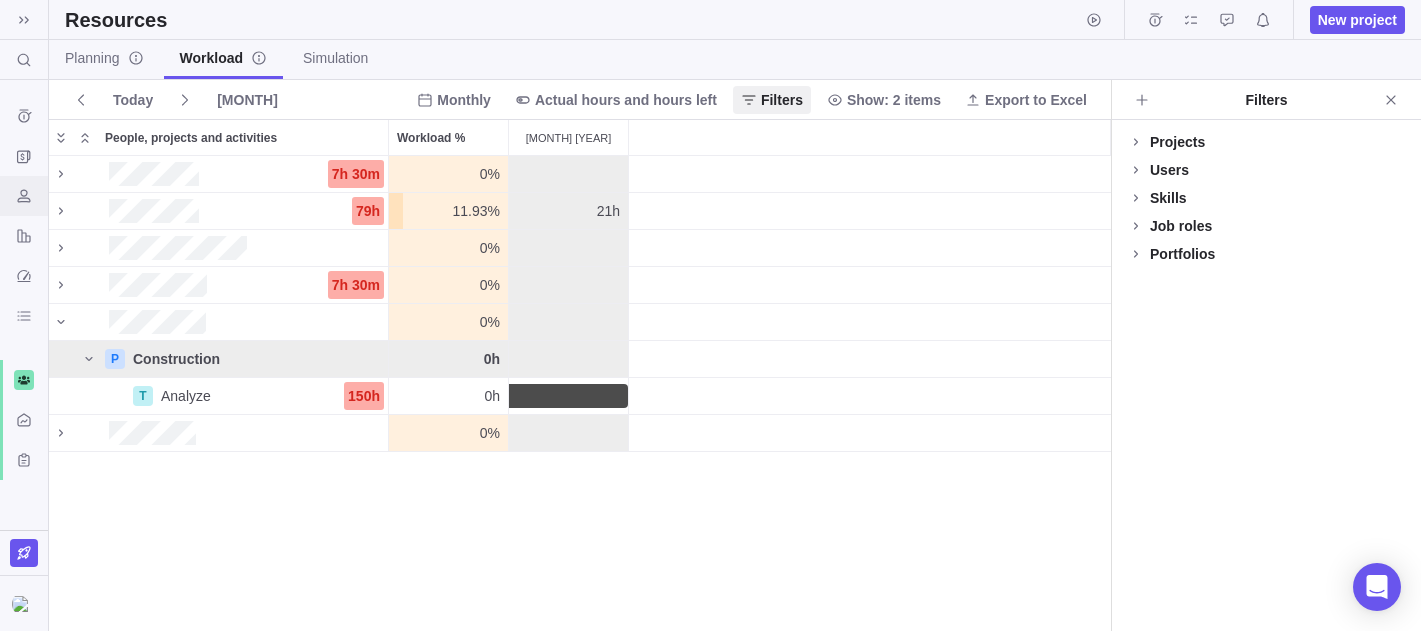 scroll, scrollTop: 1, scrollLeft: 1, axis: both 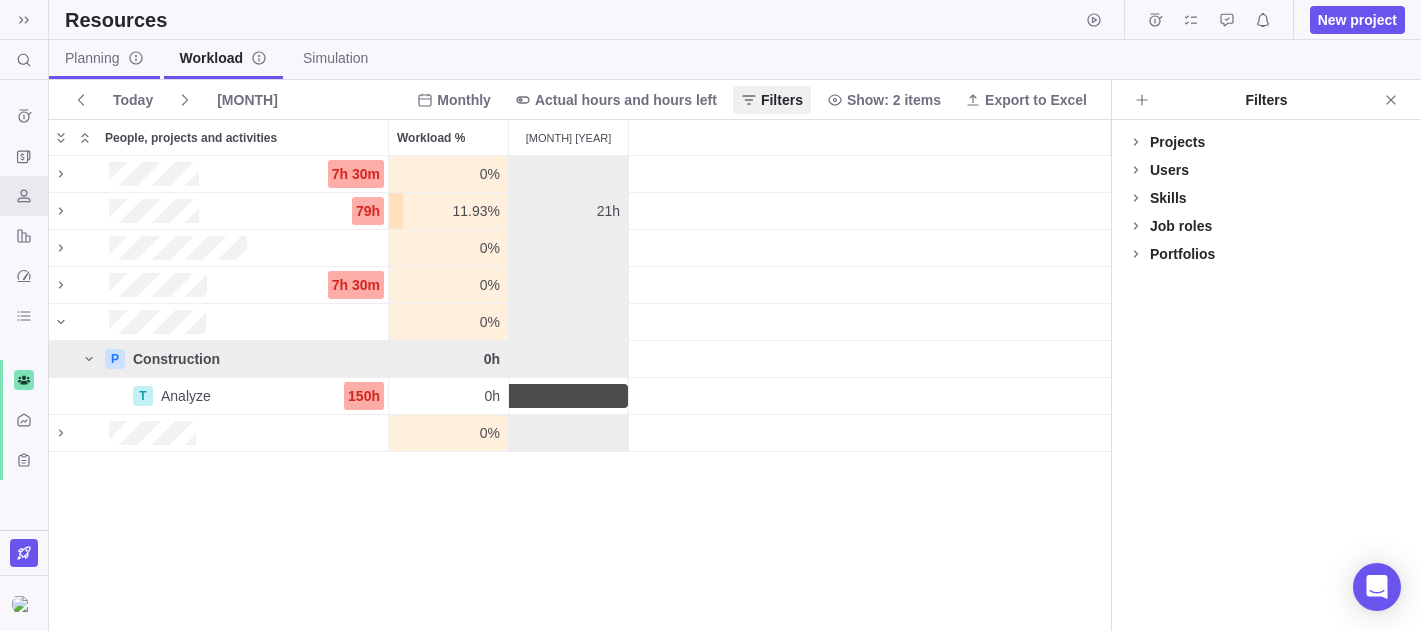 click on "Planning" at bounding box center (104, 58) 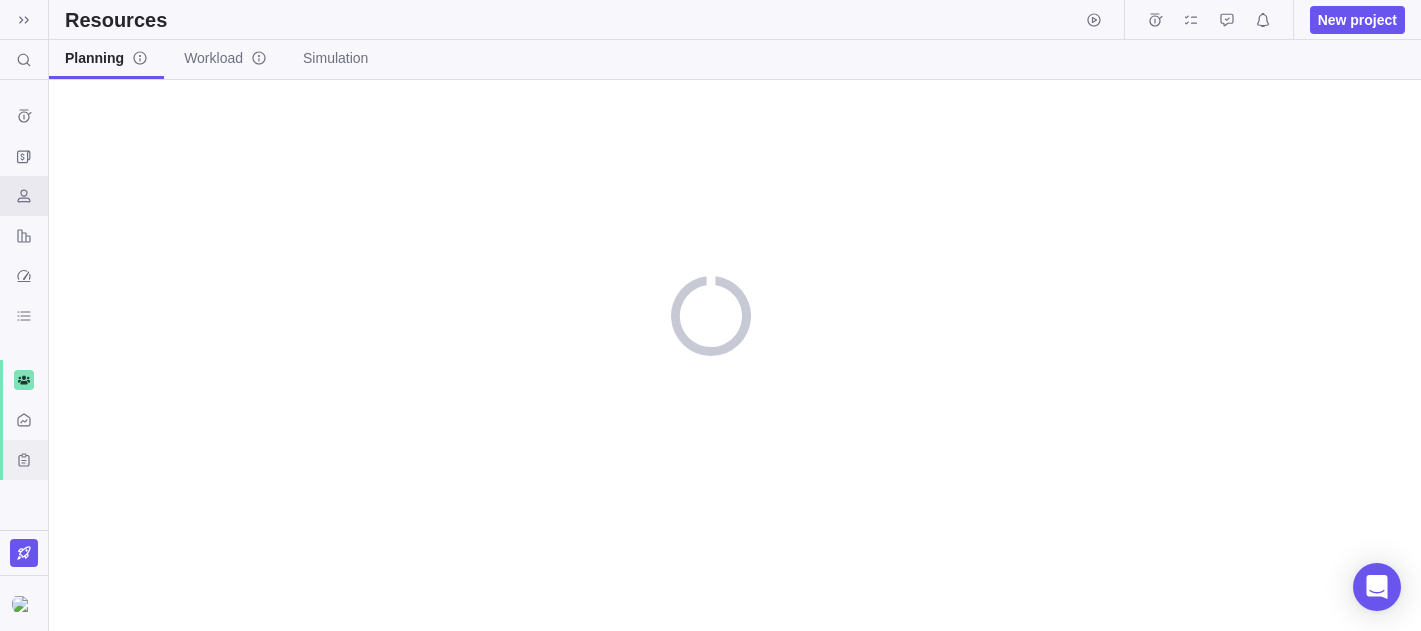 click on "Custom forms" at bounding box center (24, 460) 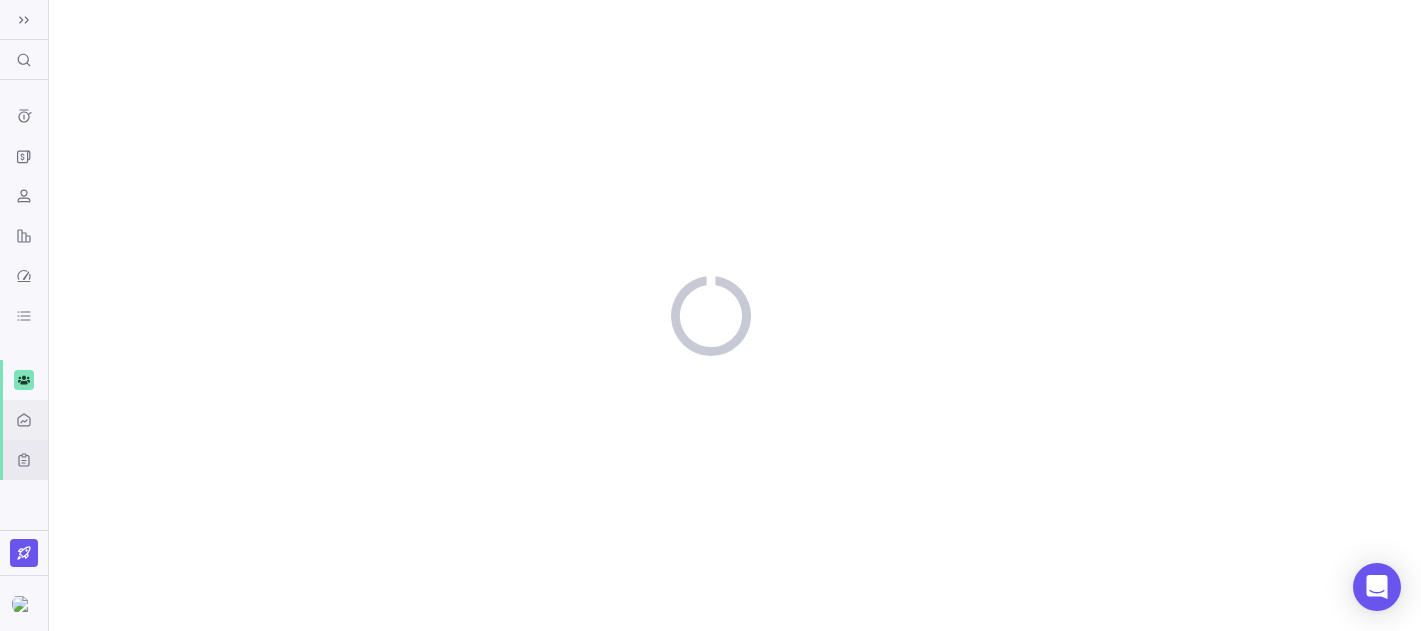 click on "Activity center" at bounding box center [24, 420] 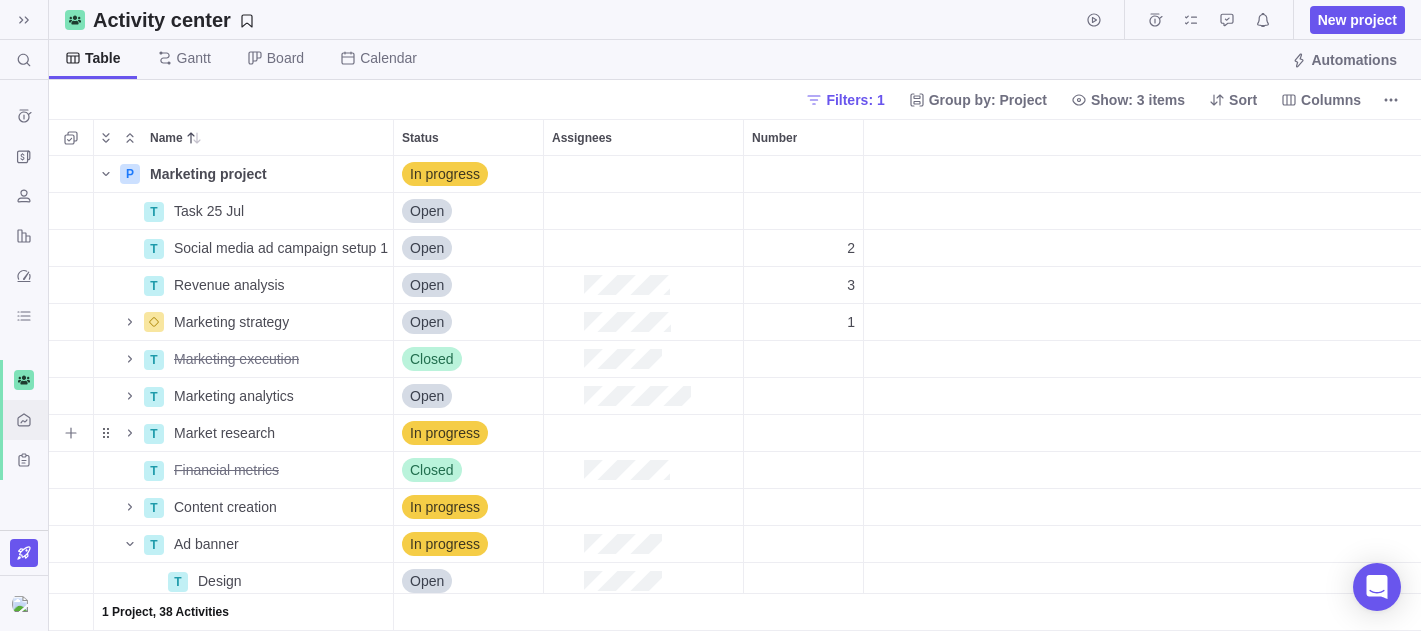 scroll, scrollTop: 1, scrollLeft: 1, axis: both 